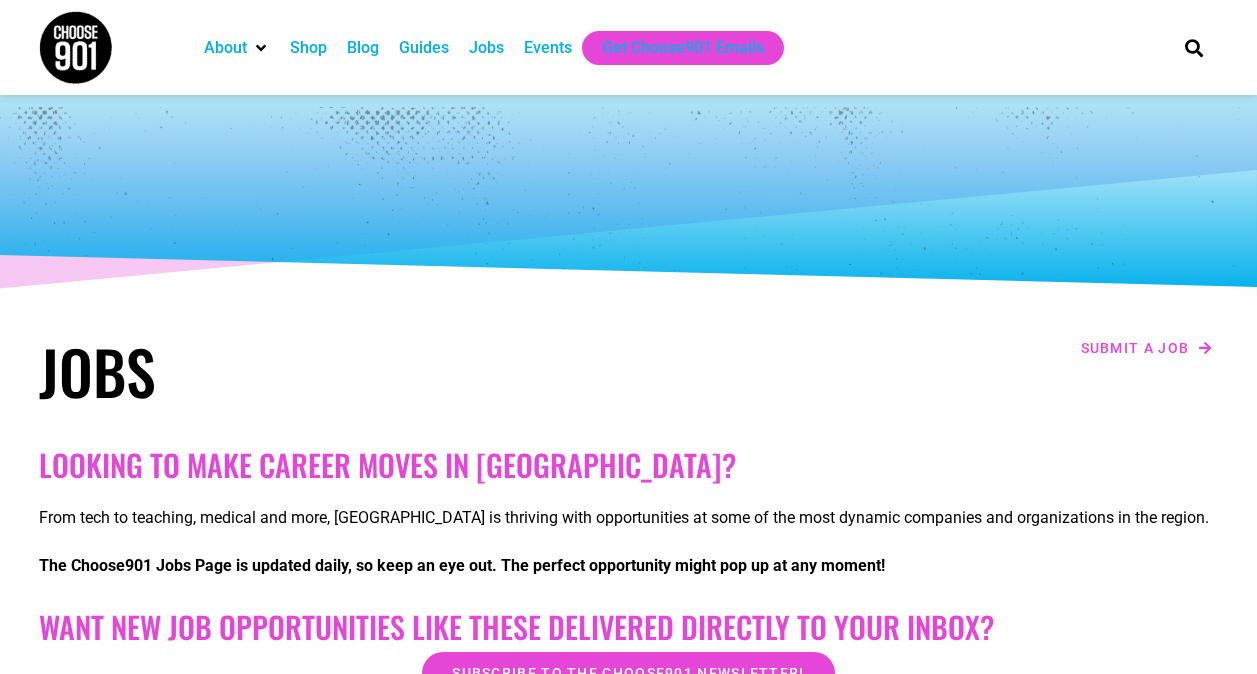 scroll, scrollTop: 0, scrollLeft: 0, axis: both 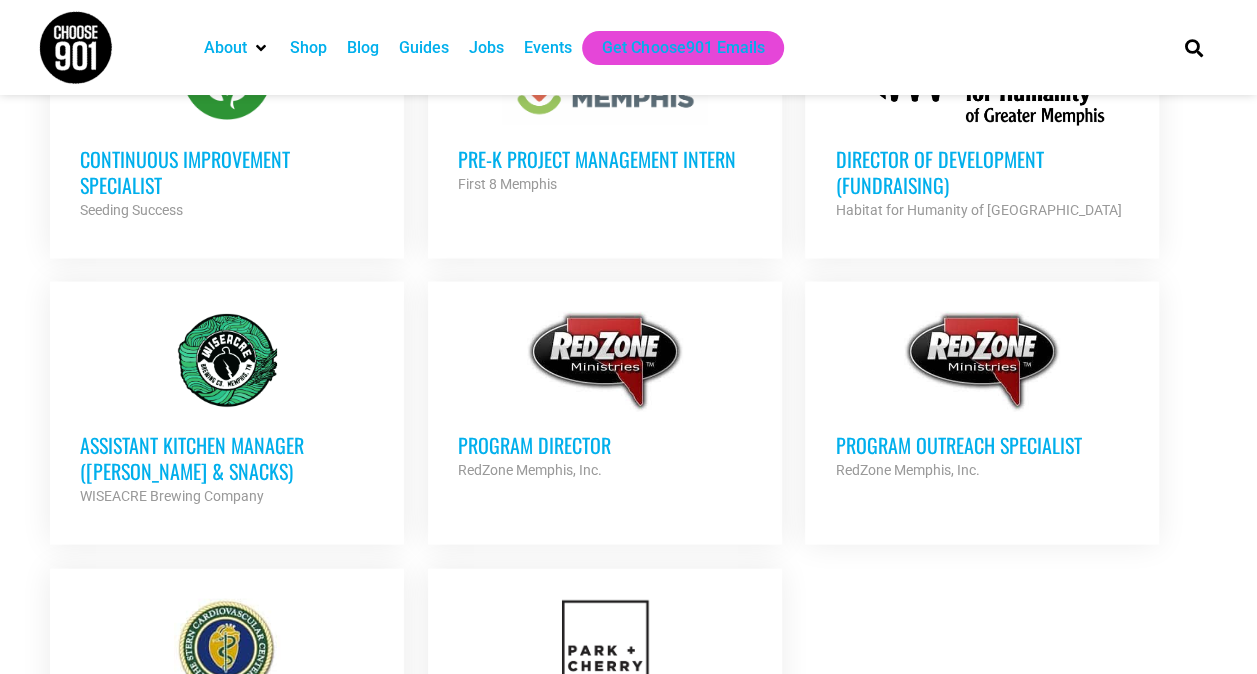 click on "Program Outreach Specialist" at bounding box center (982, 445) 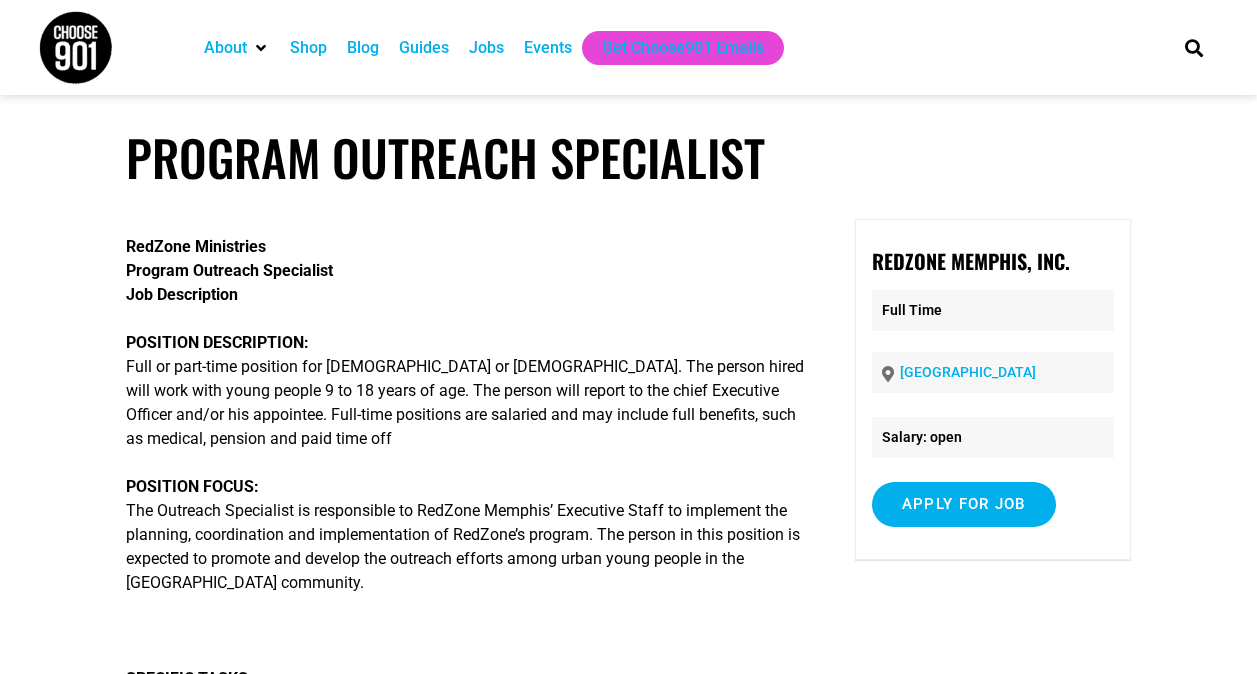scroll, scrollTop: 0, scrollLeft: 0, axis: both 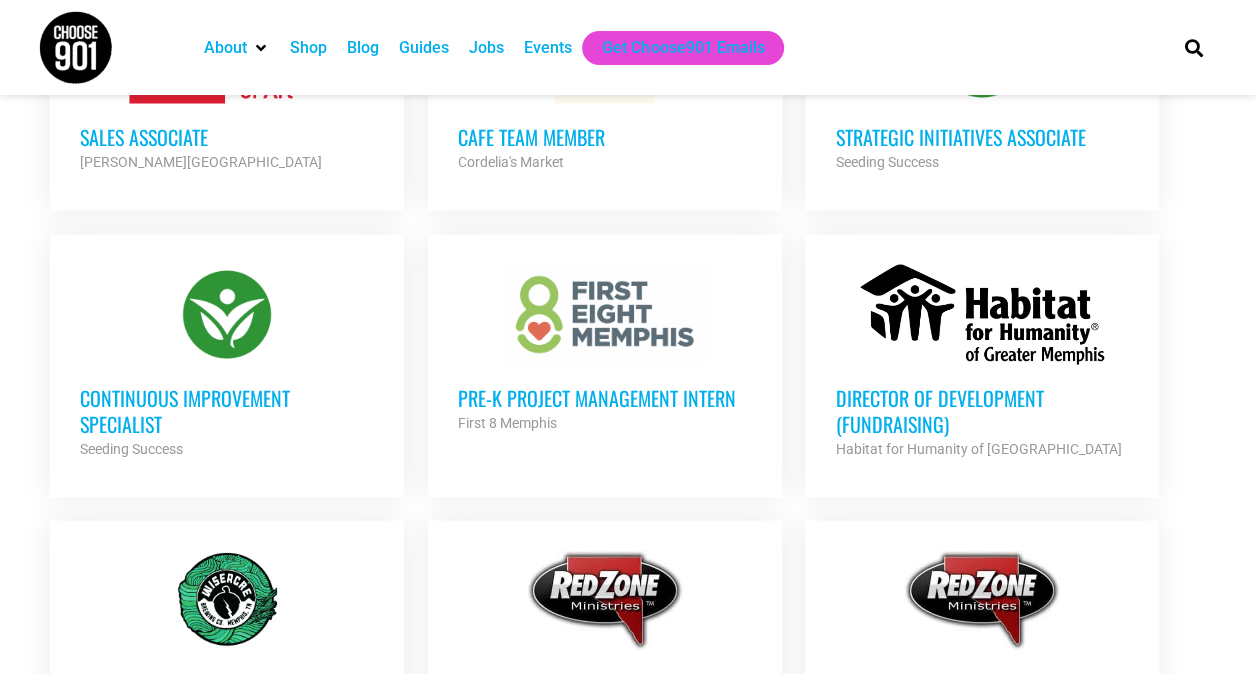 click on "Continuous Improvement Specialist" at bounding box center [227, 410] 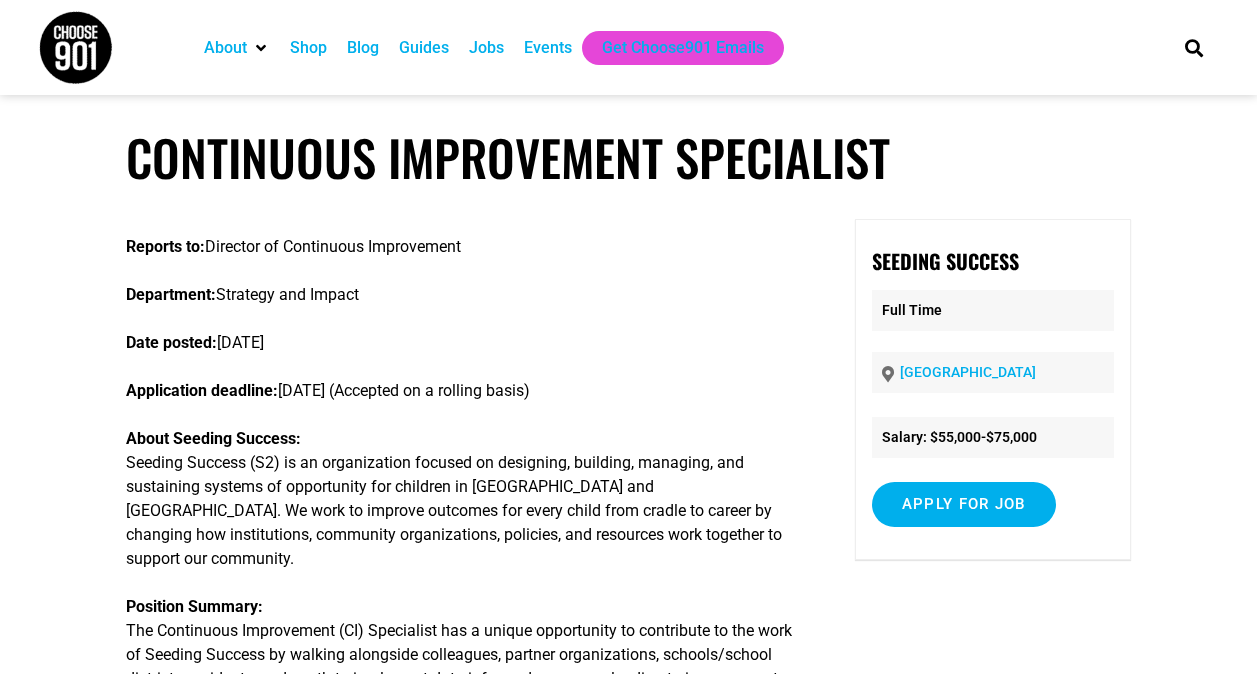 scroll, scrollTop: 0, scrollLeft: 0, axis: both 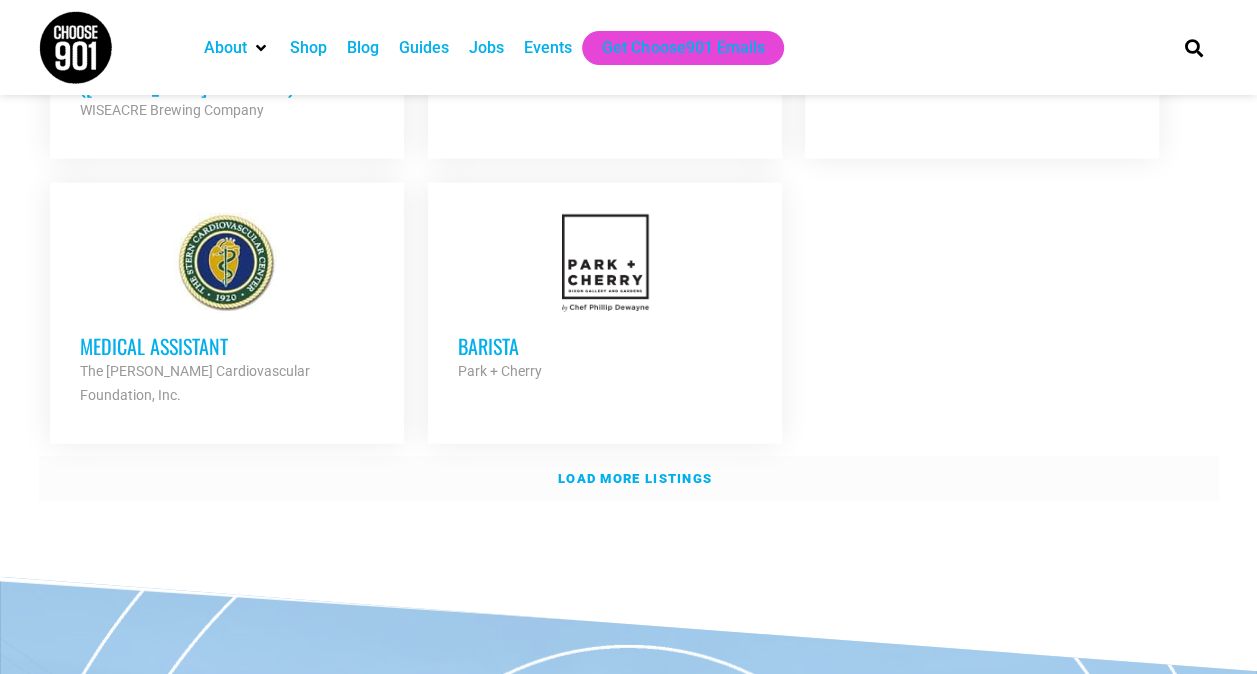 click on "Load more listings" at bounding box center (635, 478) 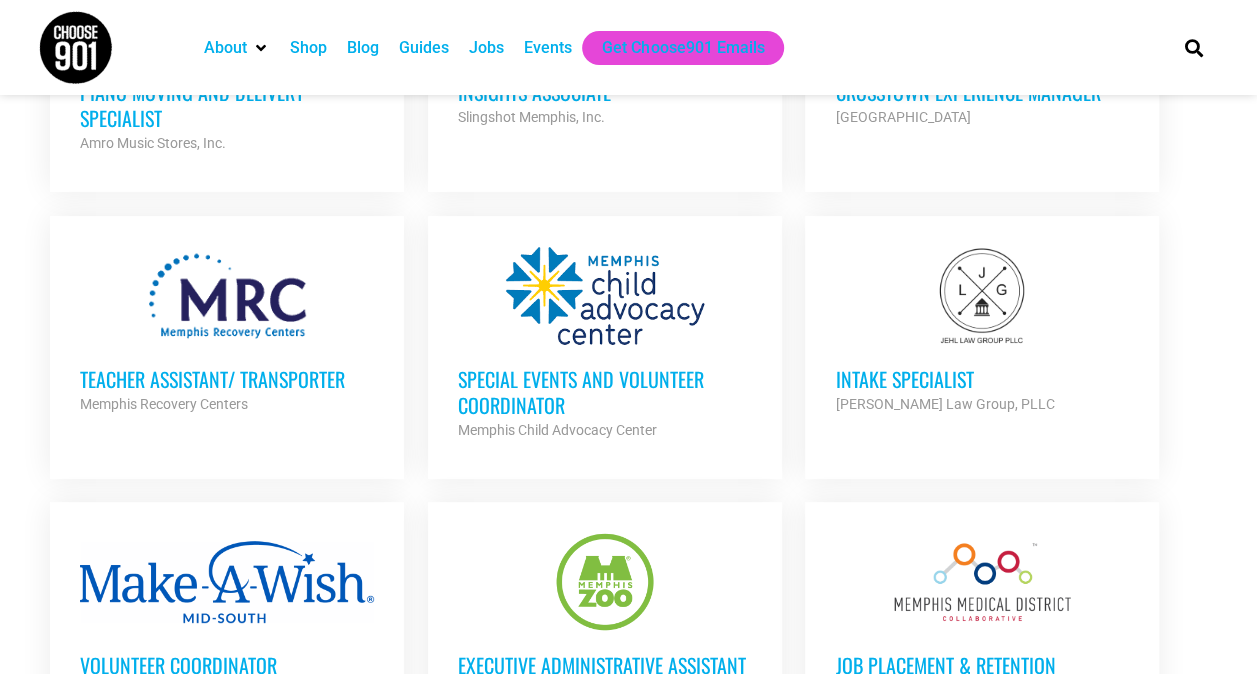 scroll, scrollTop: 3788, scrollLeft: 0, axis: vertical 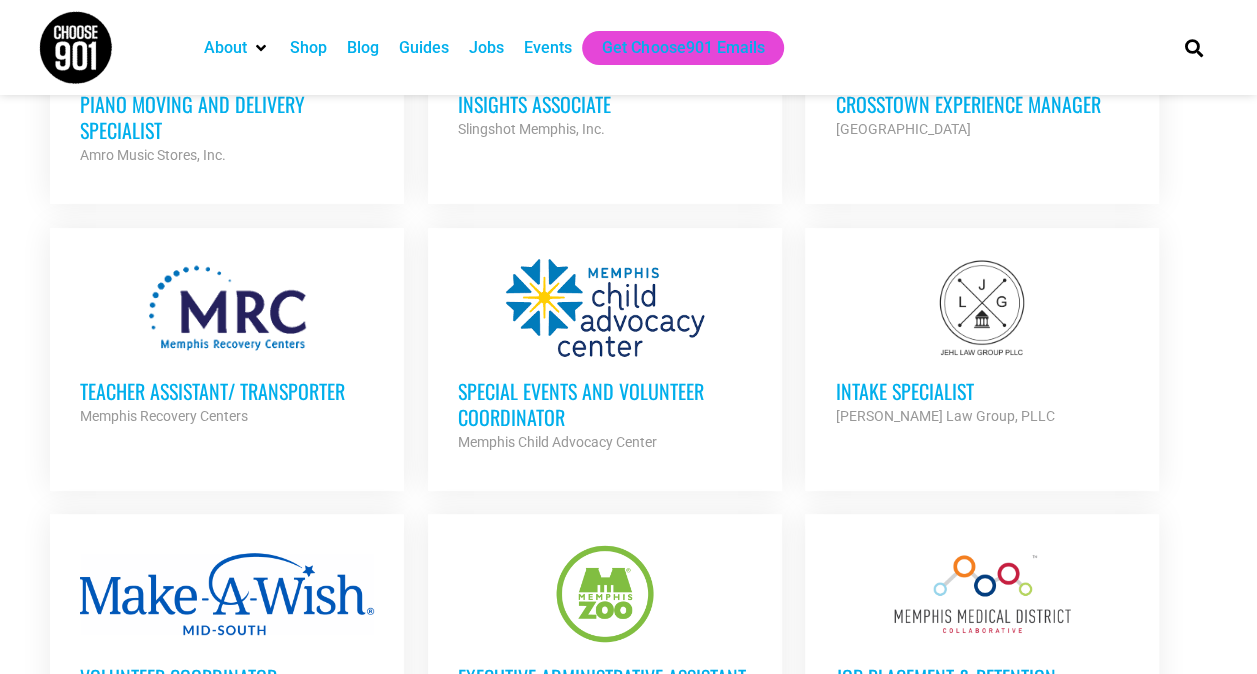 click on "Intake Specialist" at bounding box center [982, 391] 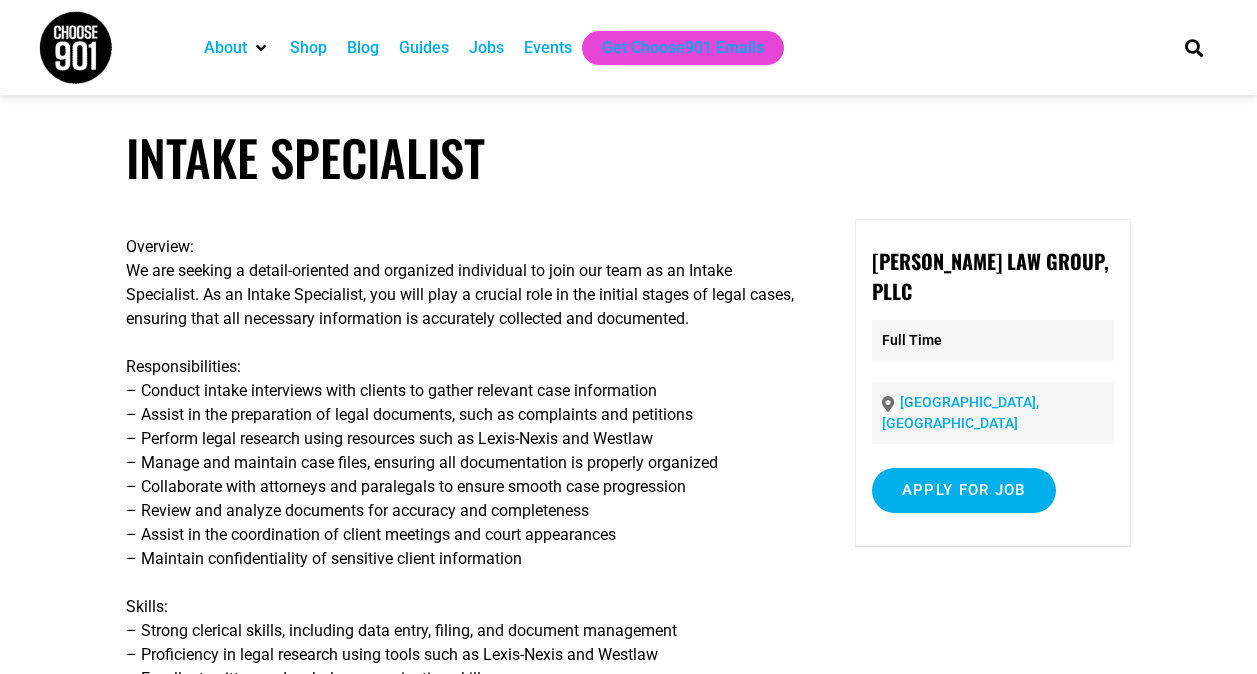 scroll, scrollTop: 0, scrollLeft: 0, axis: both 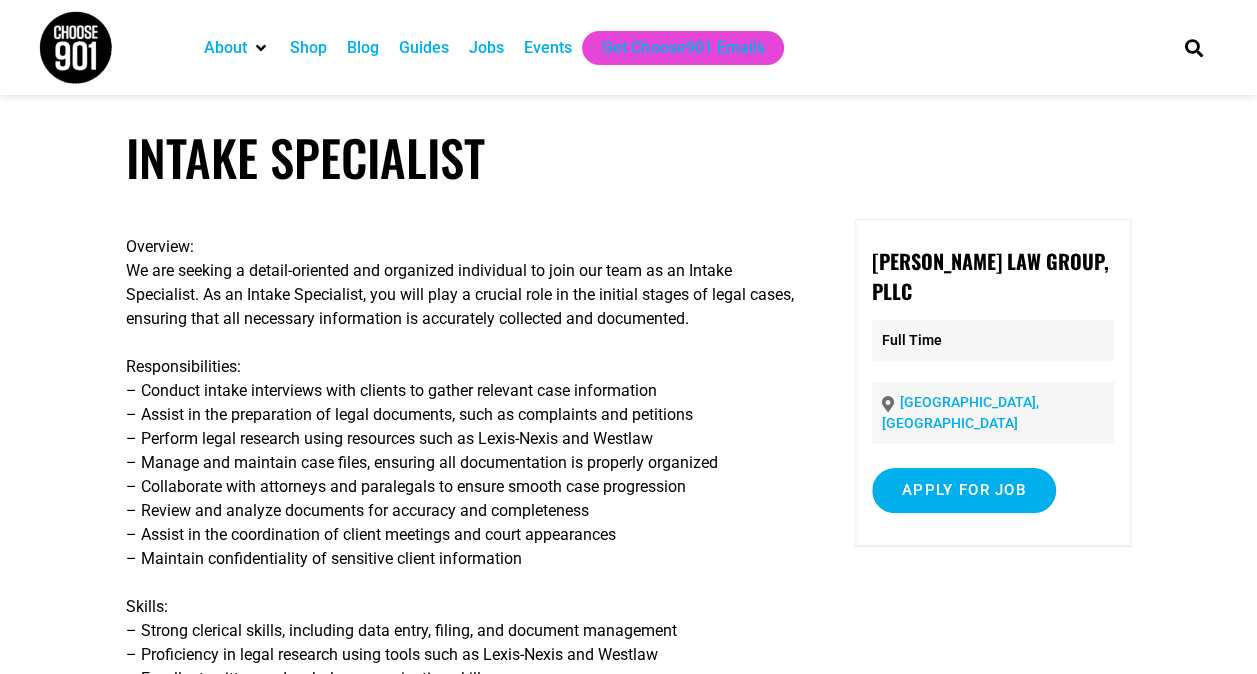 click on "Memphis, TN" at bounding box center [993, 413] 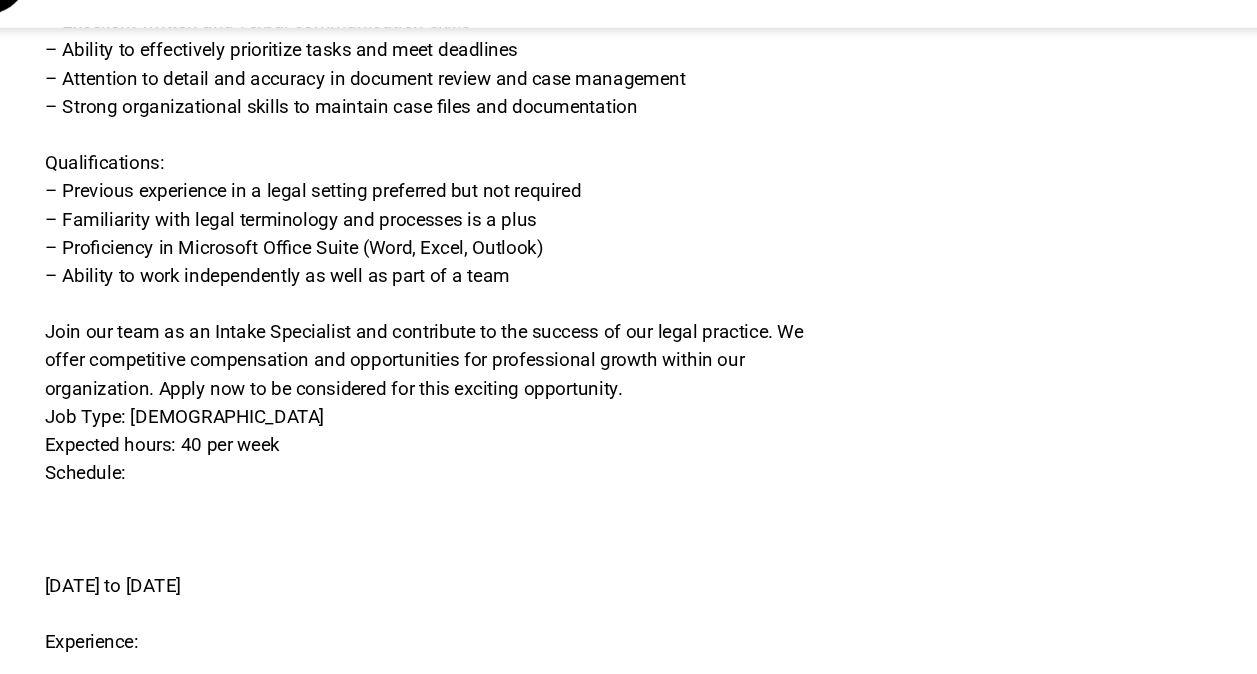scroll, scrollTop: 589, scrollLeft: 0, axis: vertical 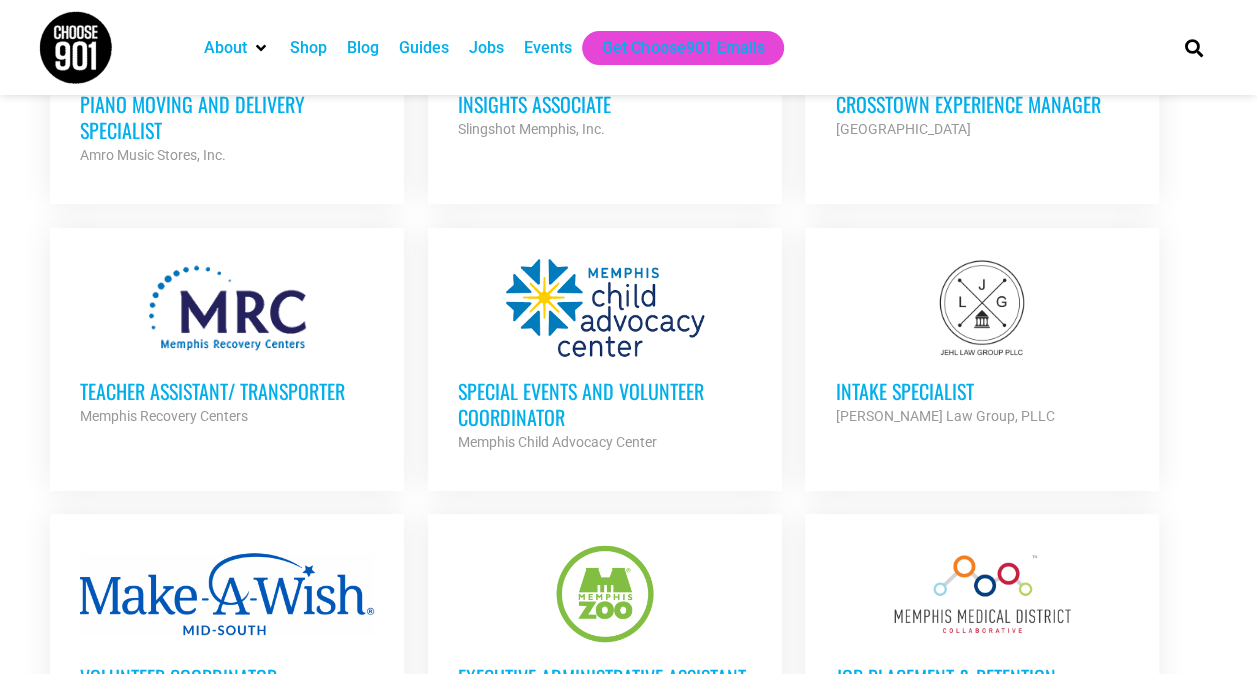 click at bounding box center (227, 594) 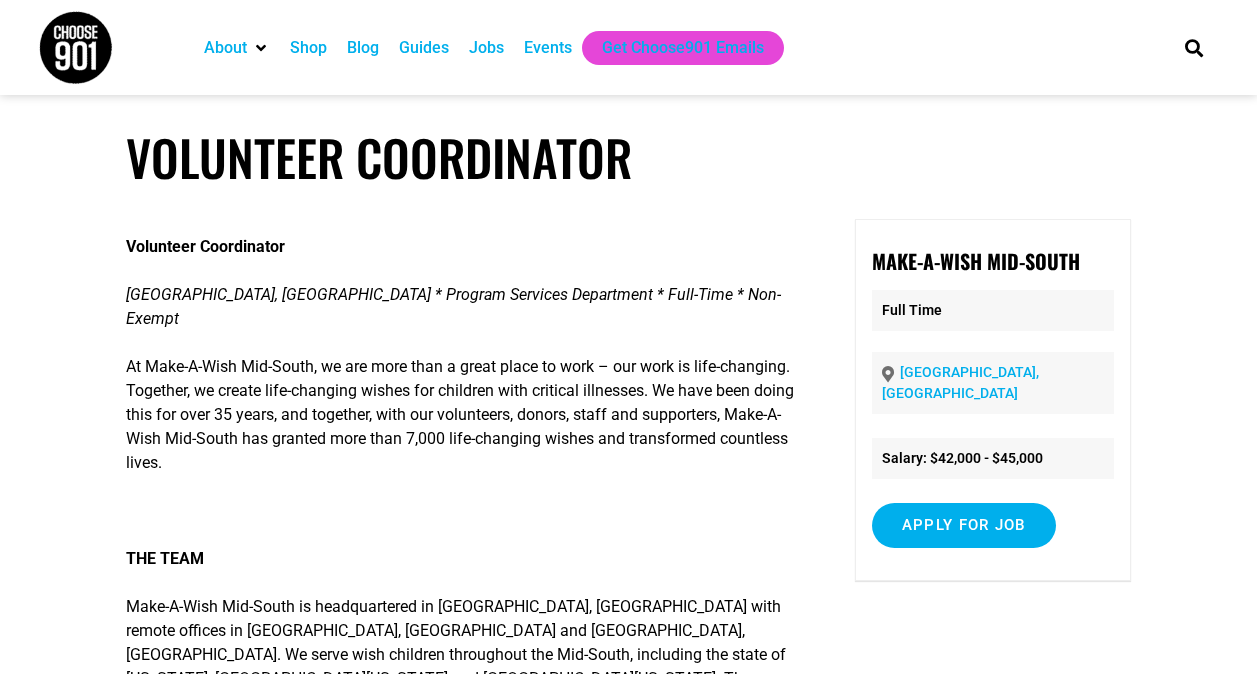 scroll, scrollTop: 0, scrollLeft: 0, axis: both 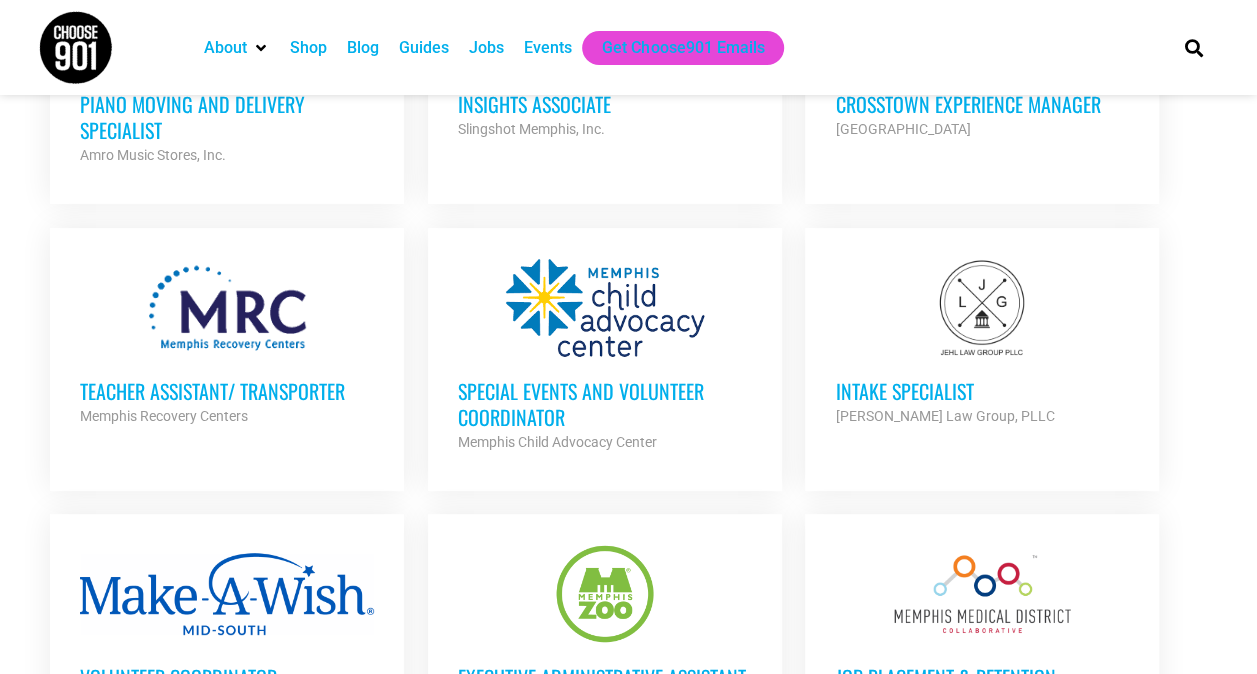 drag, startPoint x: 1256, startPoint y: 483, endPoint x: 1267, endPoint y: 546, distance: 63.953106 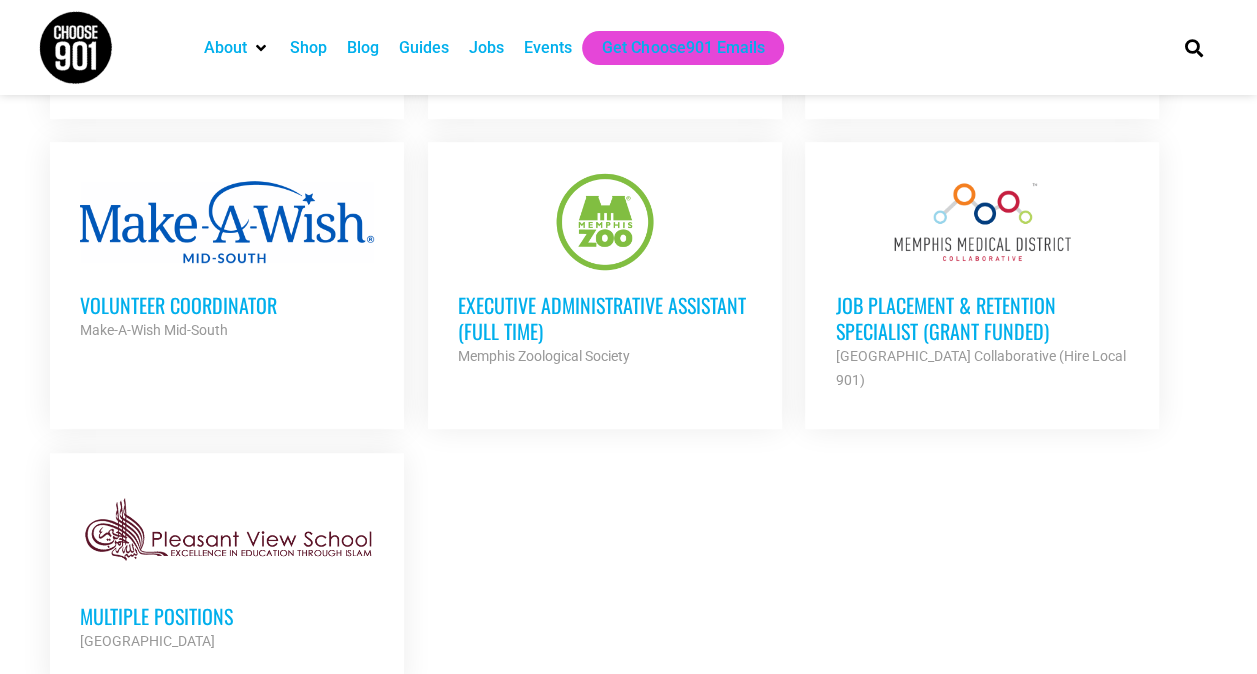 scroll, scrollTop: 4208, scrollLeft: 0, axis: vertical 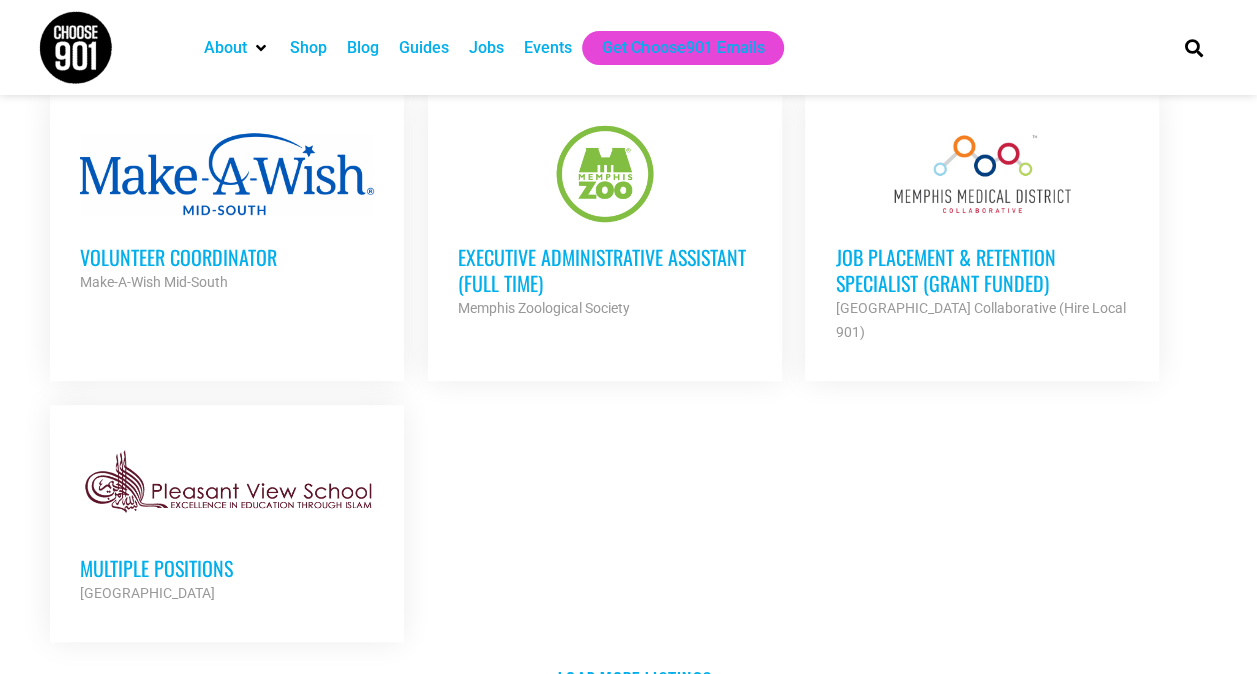 click on "Multiple Positions" at bounding box center (227, 568) 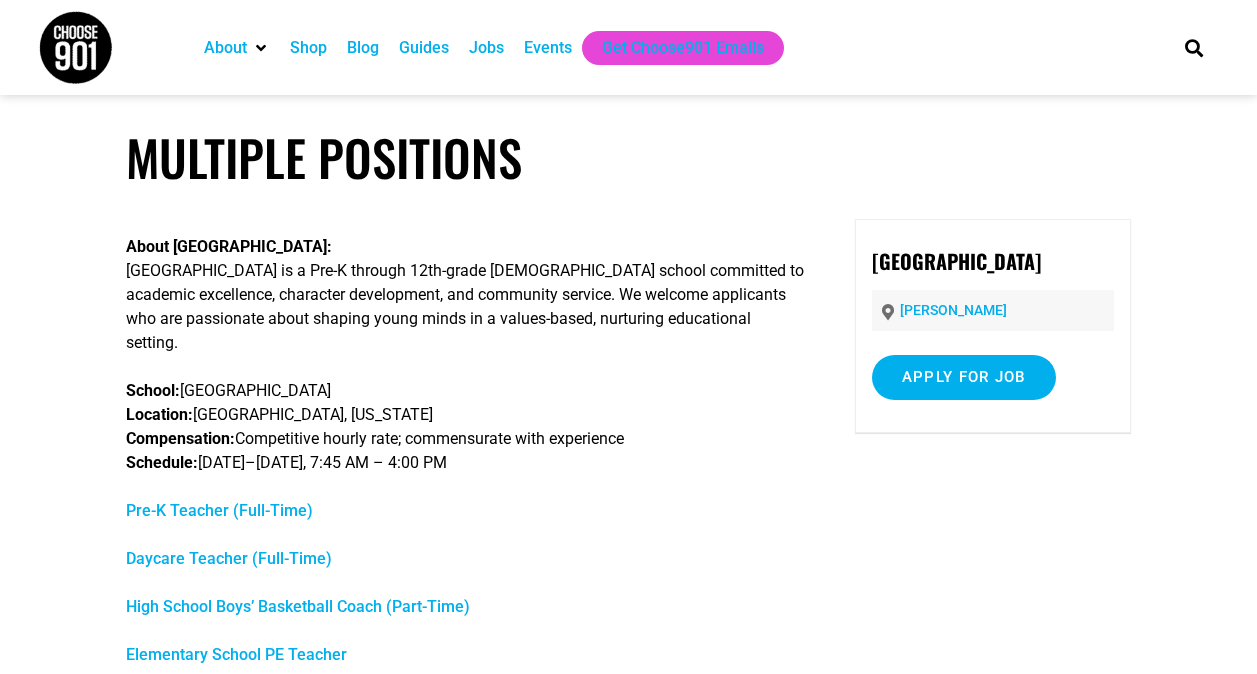 scroll, scrollTop: 0, scrollLeft: 0, axis: both 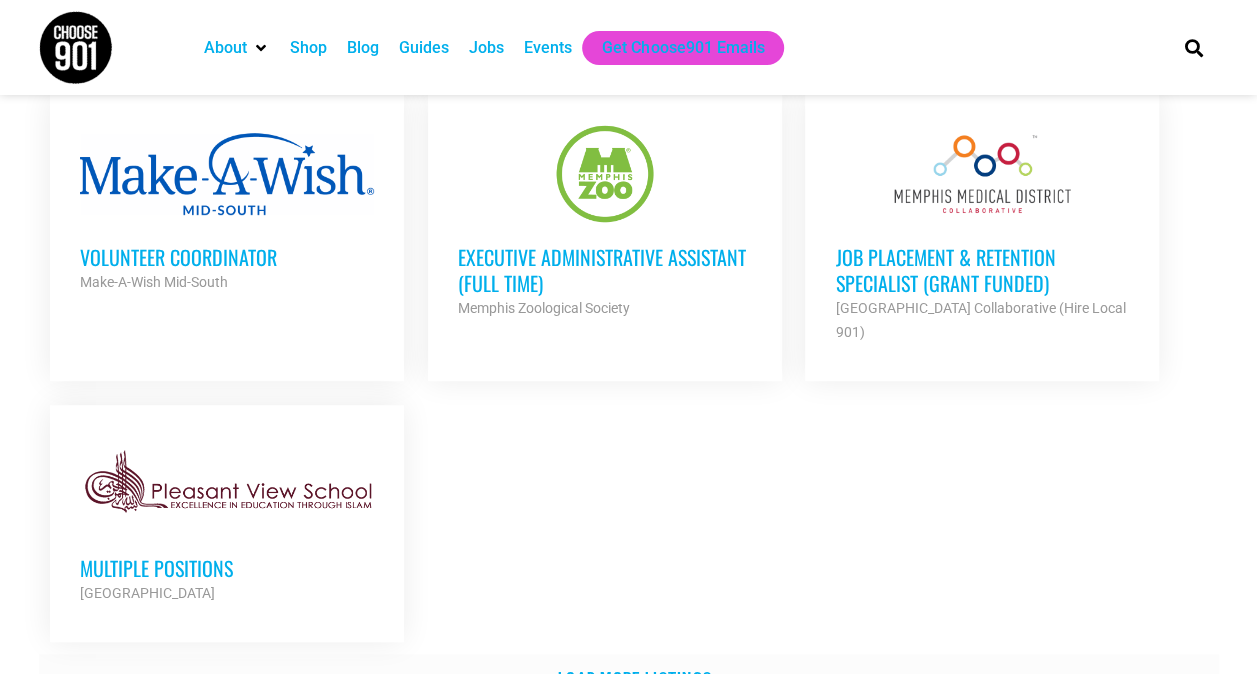 click on "Load more listings" at bounding box center (629, 677) 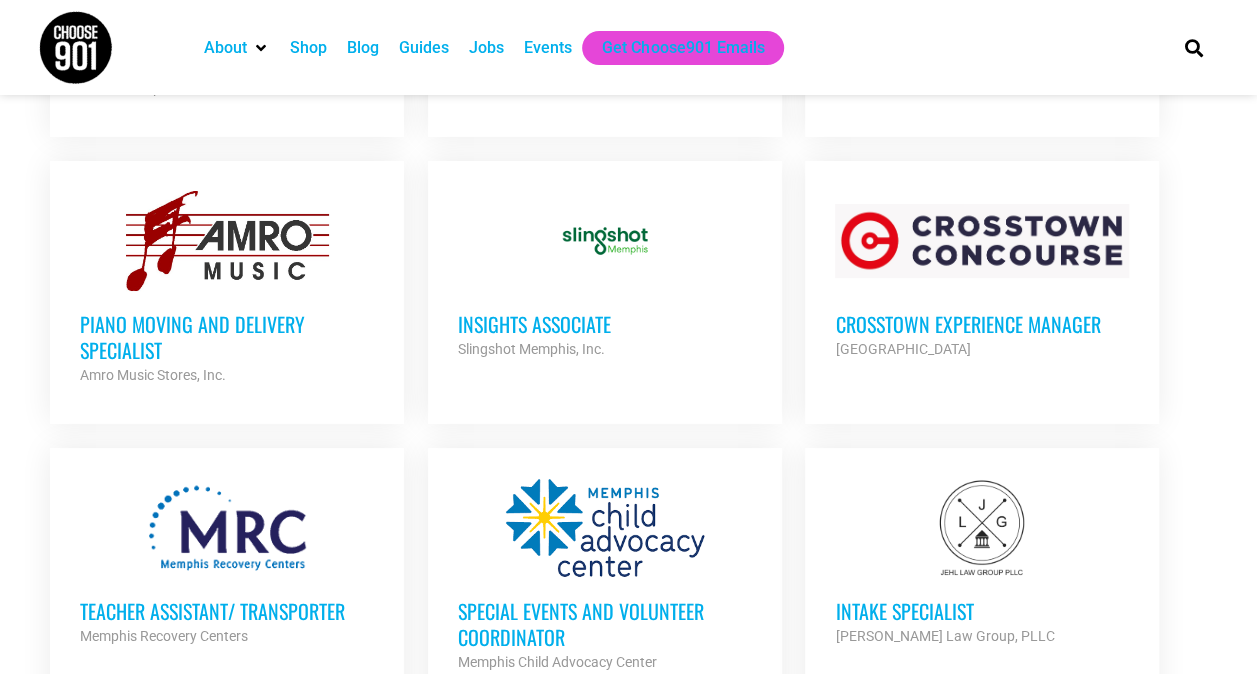 scroll, scrollTop: 3561, scrollLeft: 0, axis: vertical 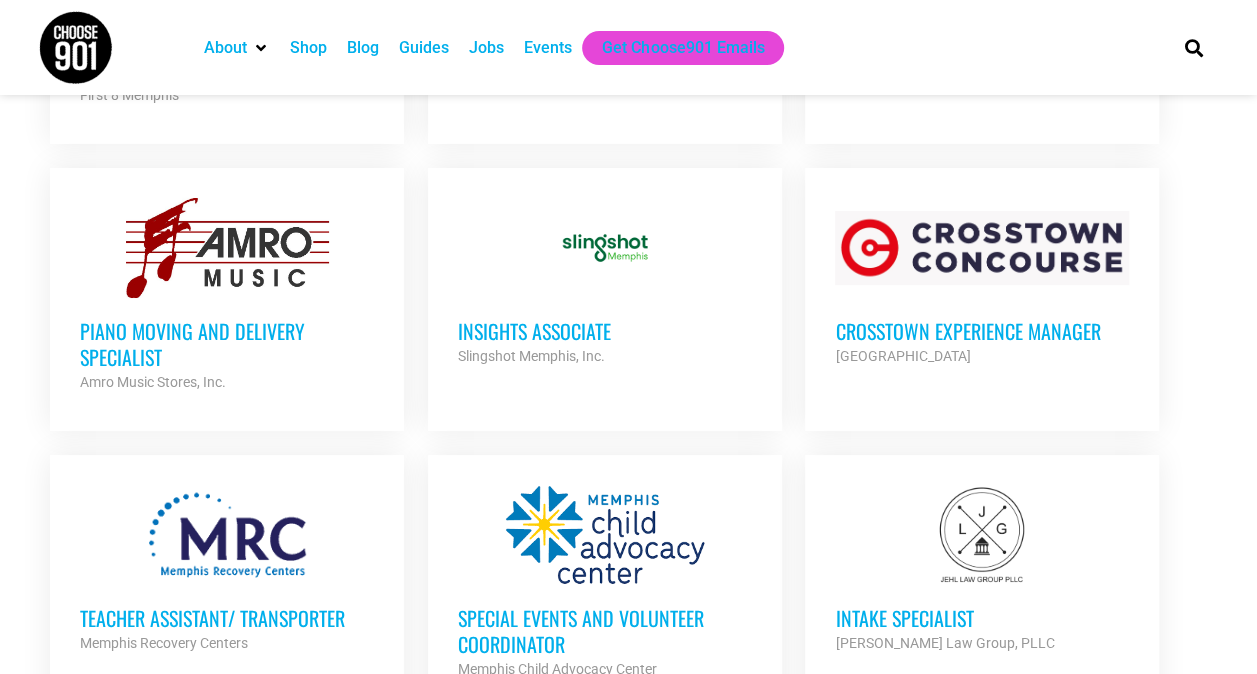 click on "Teacher Assistant/ Transporter" at bounding box center [227, 618] 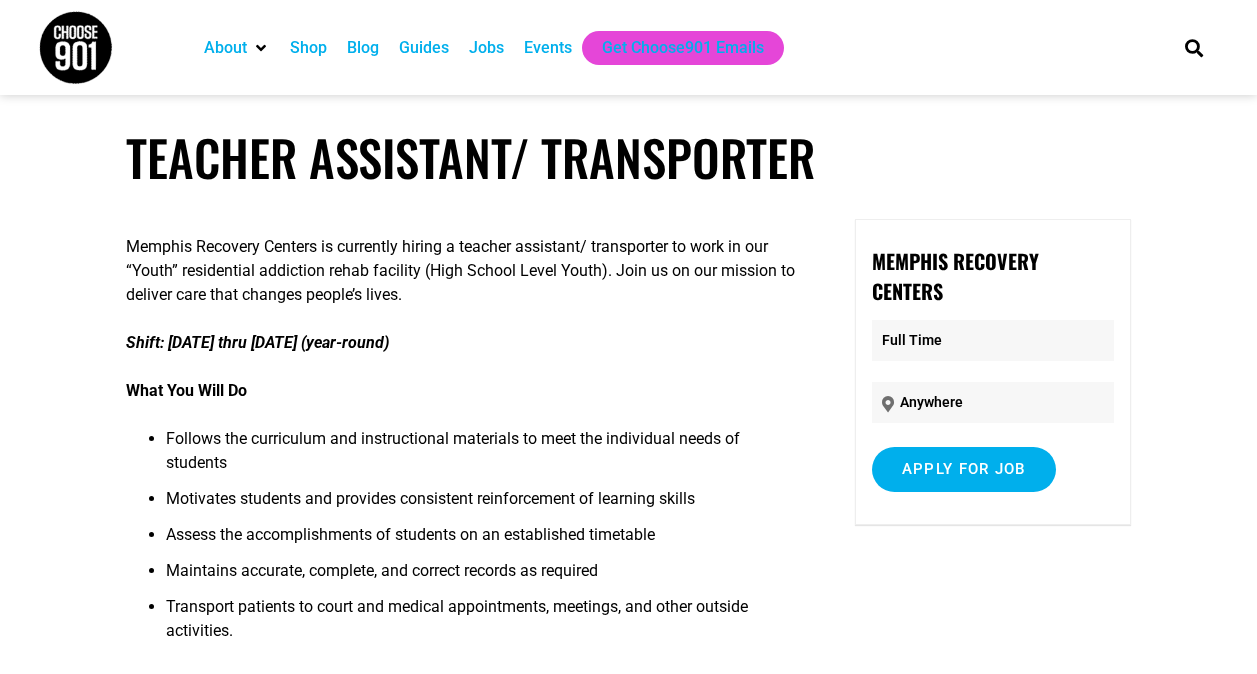 scroll, scrollTop: 0, scrollLeft: 0, axis: both 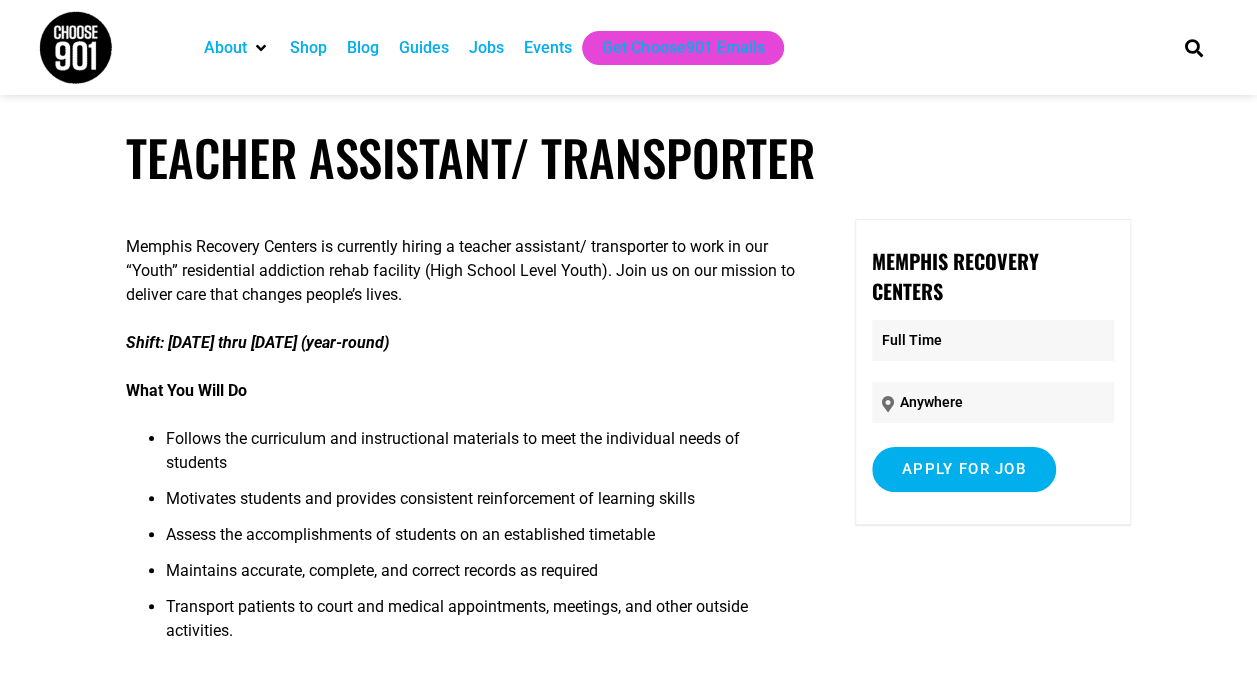 click on "About
Contact Us
Donate
Shop
Blog
Guides
Jobs
Events
Get Choose901 Emails
Search
About
Contact Us
Donate
Shop
Blog
Guides
Jobs
Events
Get Choose901 Emails
Search
Teacher Assistant/ Transporter" at bounding box center [628, 1077] 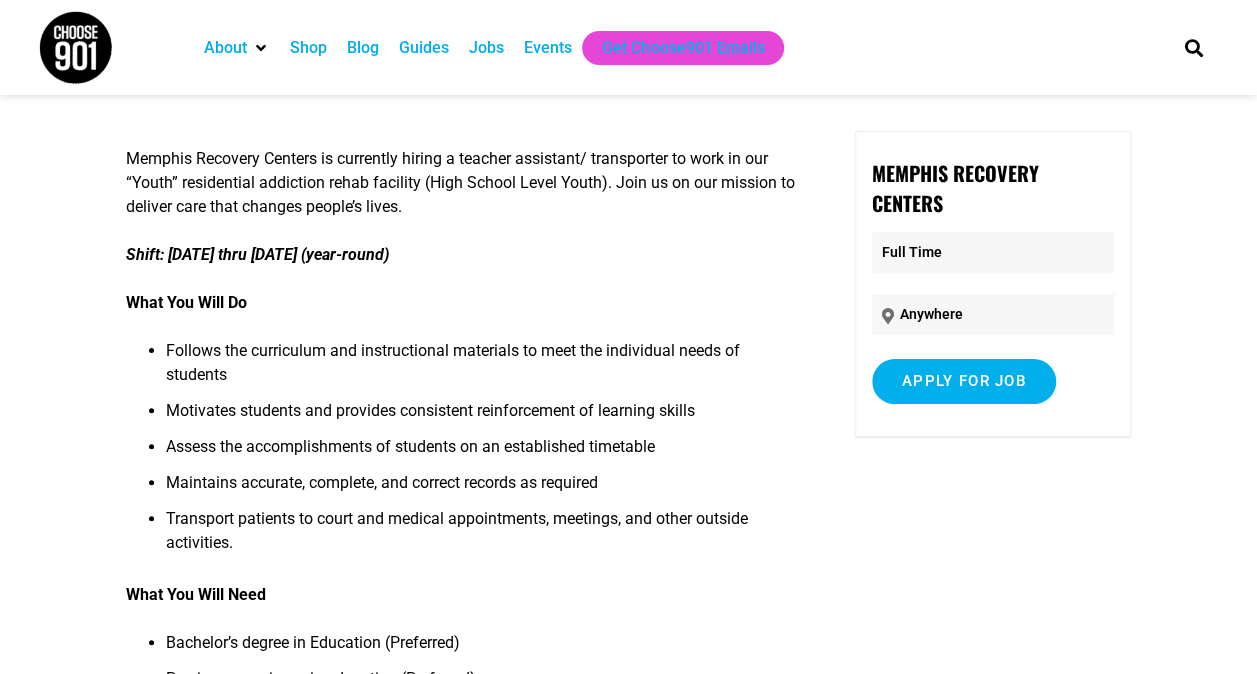 scroll, scrollTop: 0, scrollLeft: 0, axis: both 